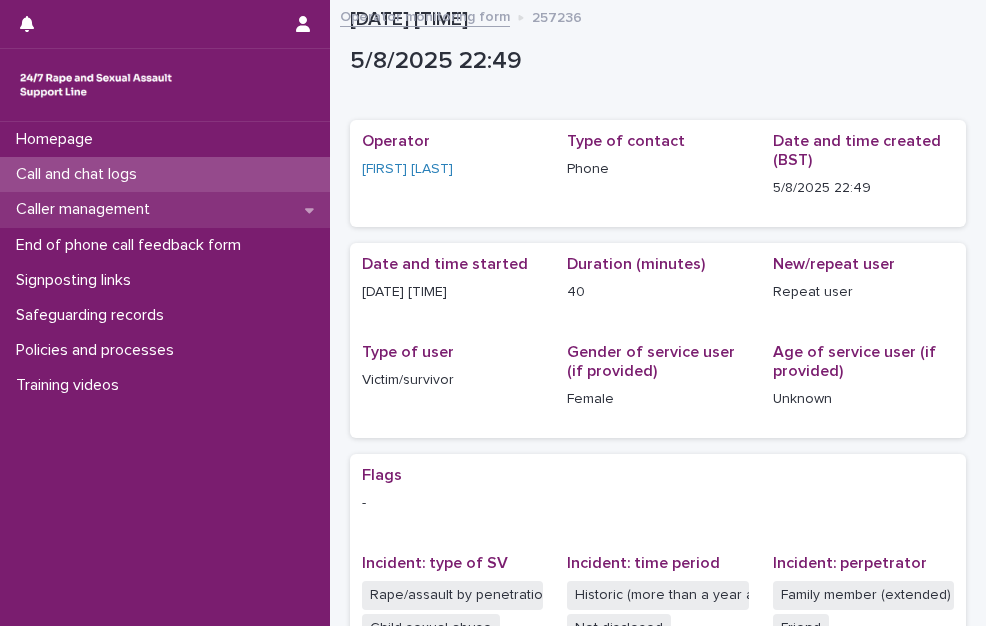 scroll, scrollTop: 0, scrollLeft: 0, axis: both 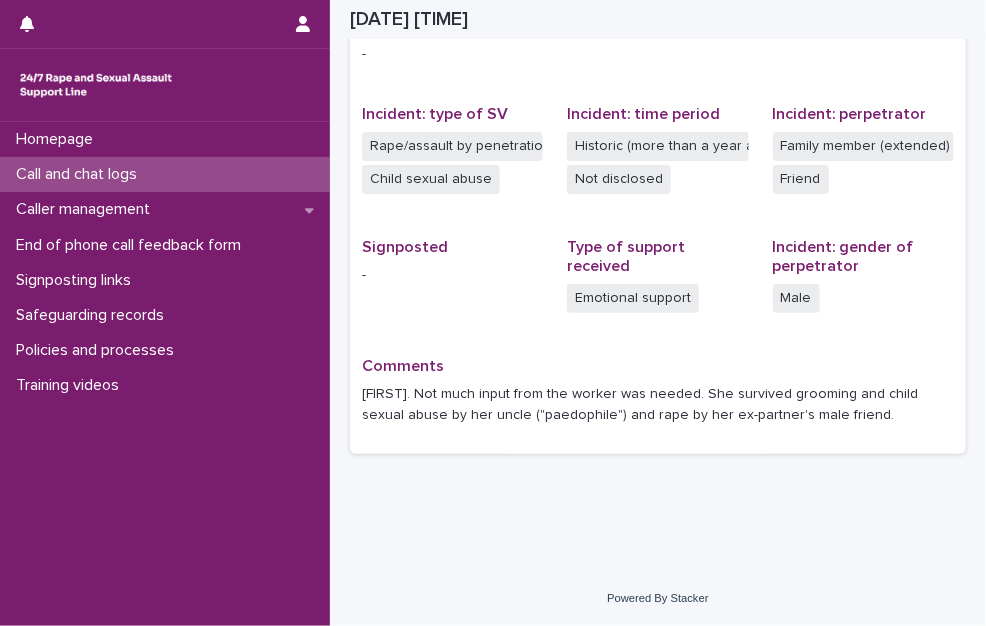 click on "Call and chat logs" at bounding box center (80, 174) 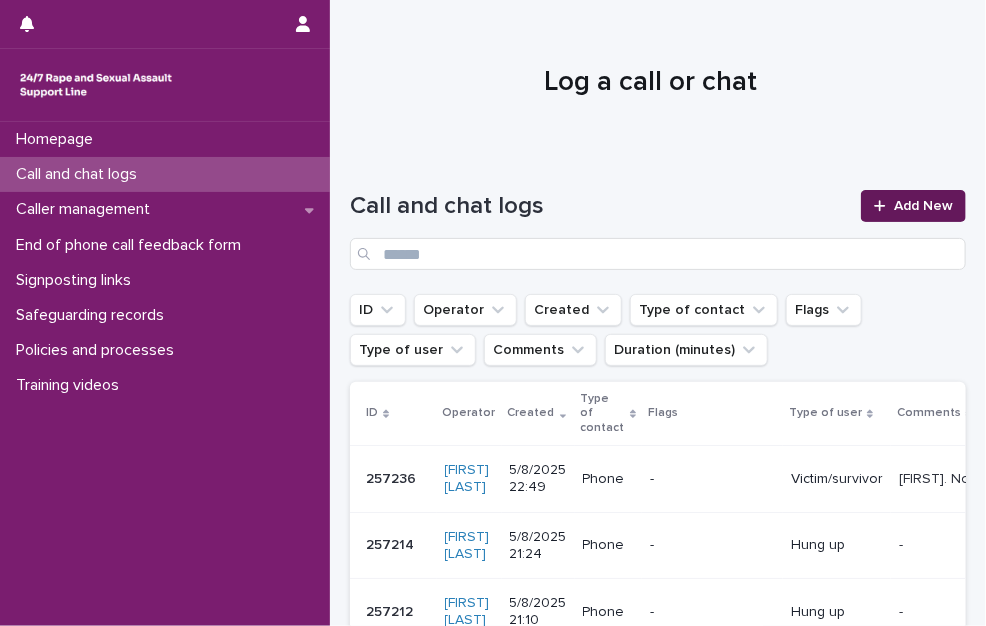 click on "Add New" at bounding box center (913, 206) 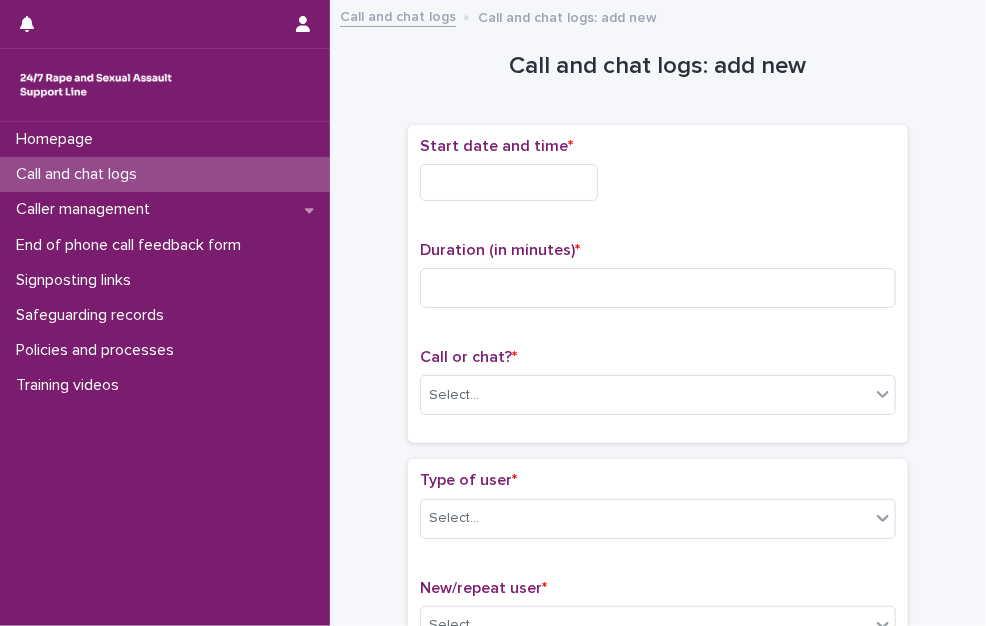 click at bounding box center [509, 182] 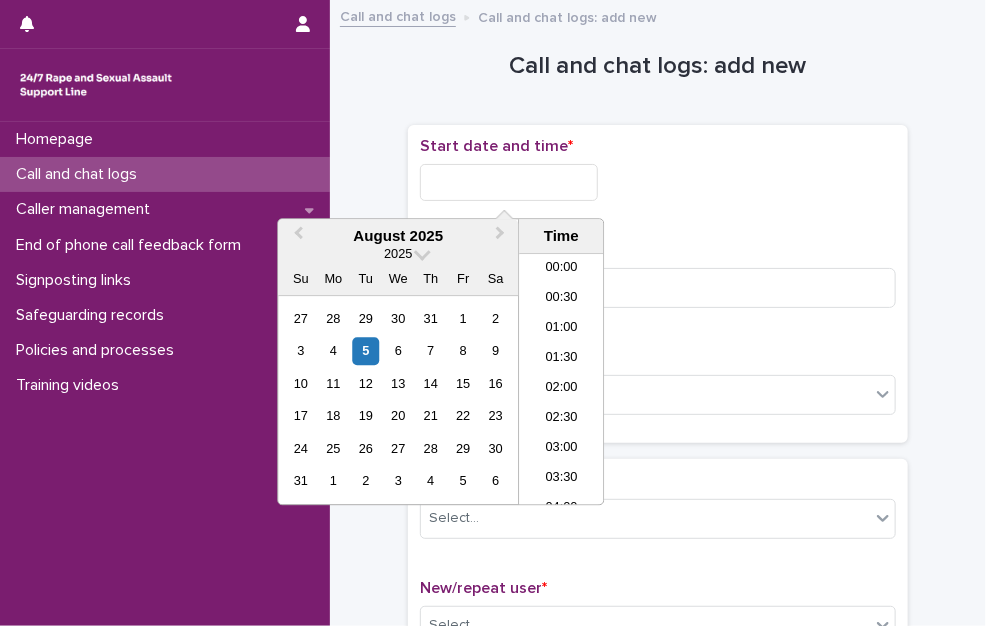 scroll, scrollTop: 1189, scrollLeft: 0, axis: vertical 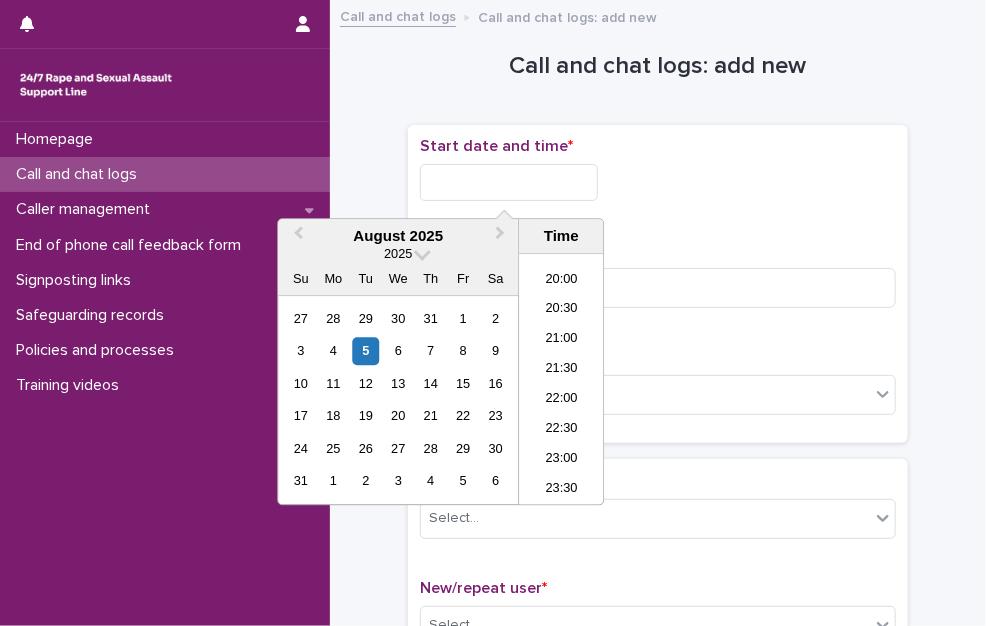 drag, startPoint x: 576, startPoint y: 433, endPoint x: 574, endPoint y: 358, distance: 75.026665 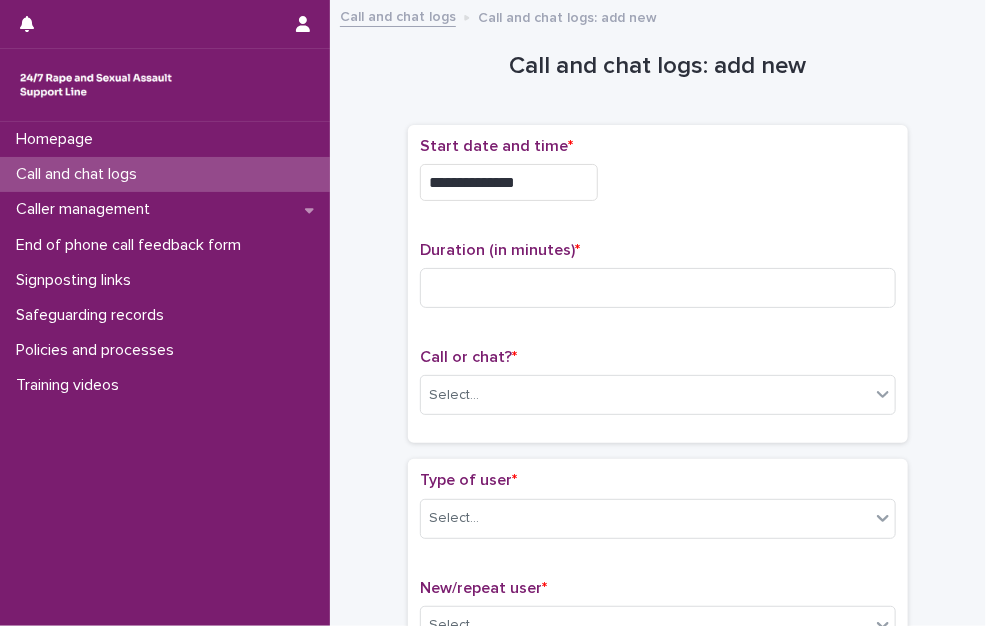 click on "**********" at bounding box center (509, 182) 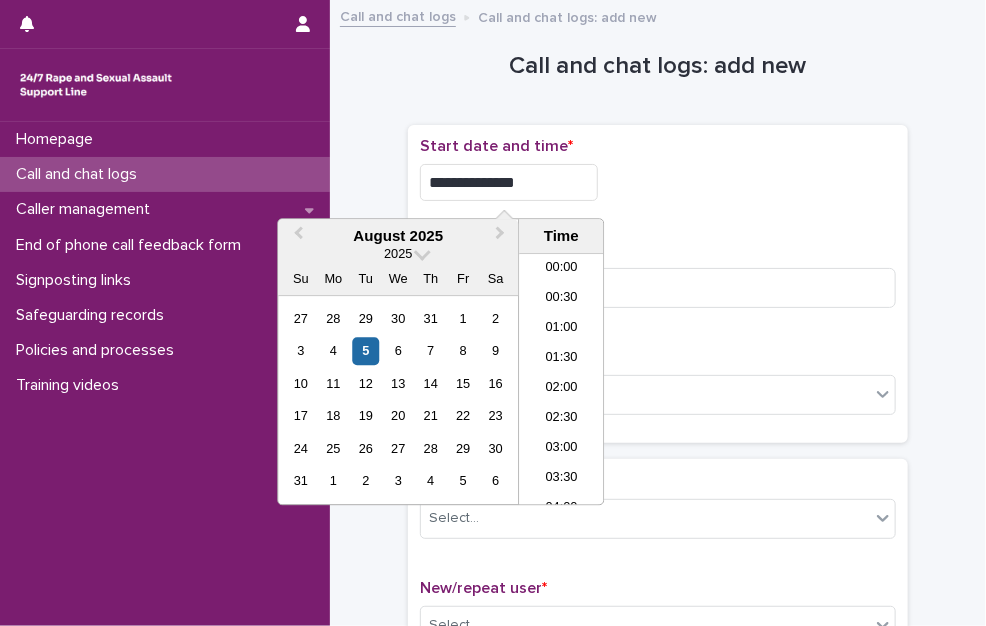 scroll, scrollTop: 1189, scrollLeft: 0, axis: vertical 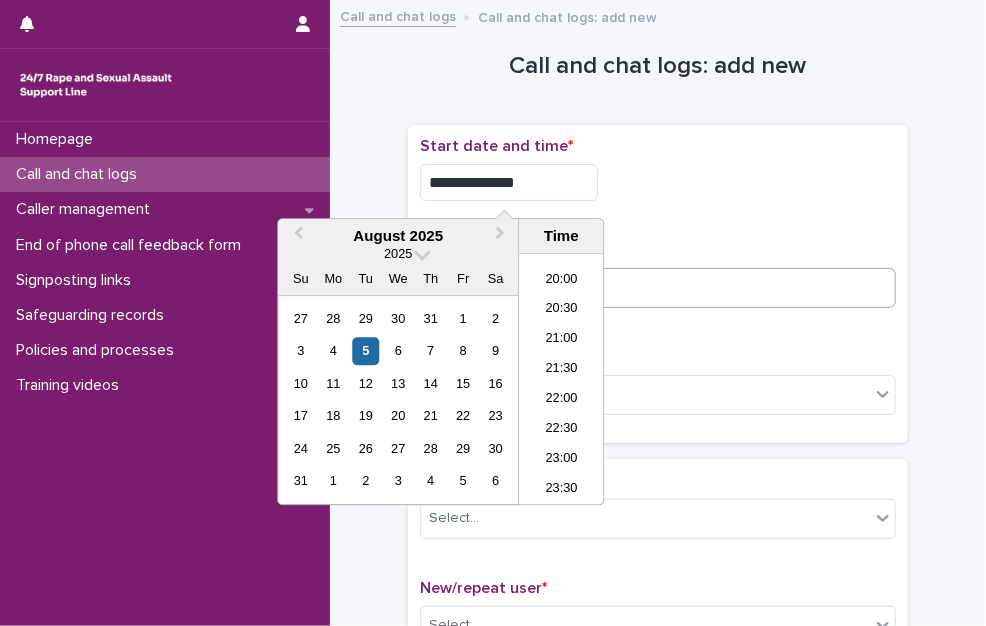 type on "**********" 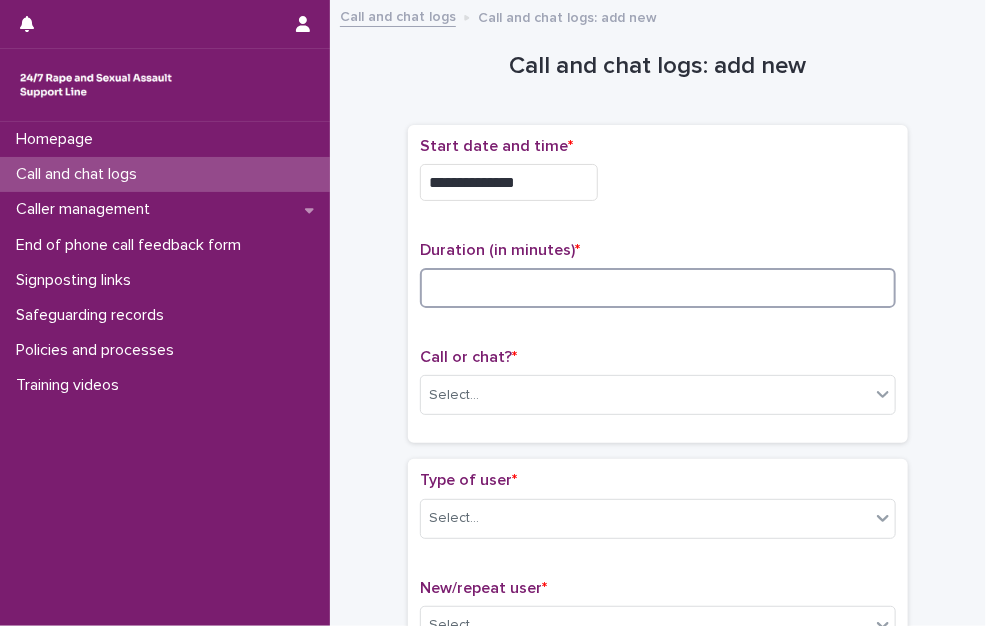 drag, startPoint x: 648, startPoint y: 276, endPoint x: 633, endPoint y: 250, distance: 30.016663 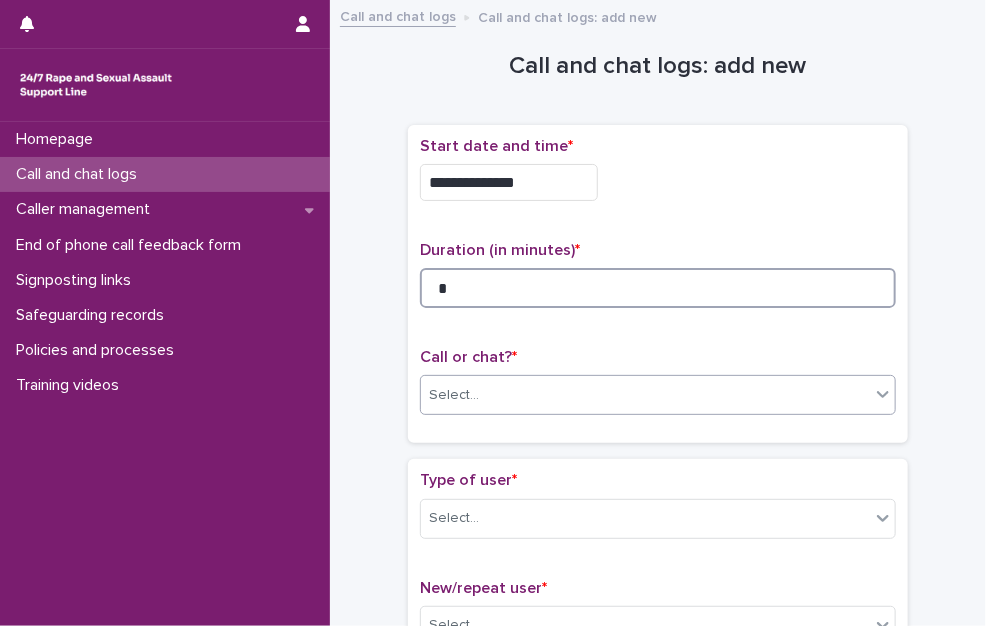 type on "*" 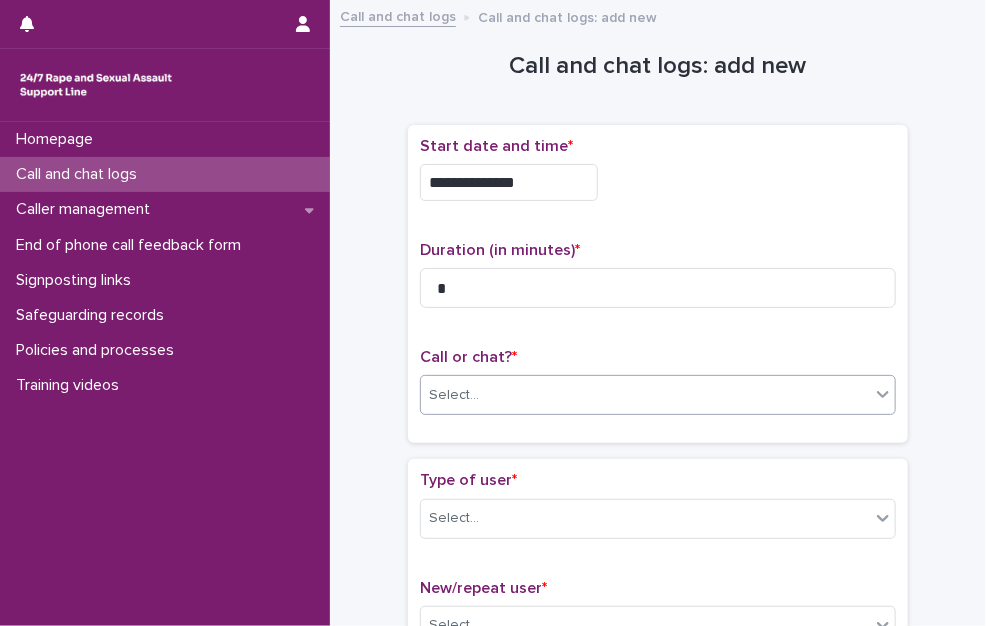drag, startPoint x: 536, startPoint y: 388, endPoint x: 534, endPoint y: 402, distance: 14.142136 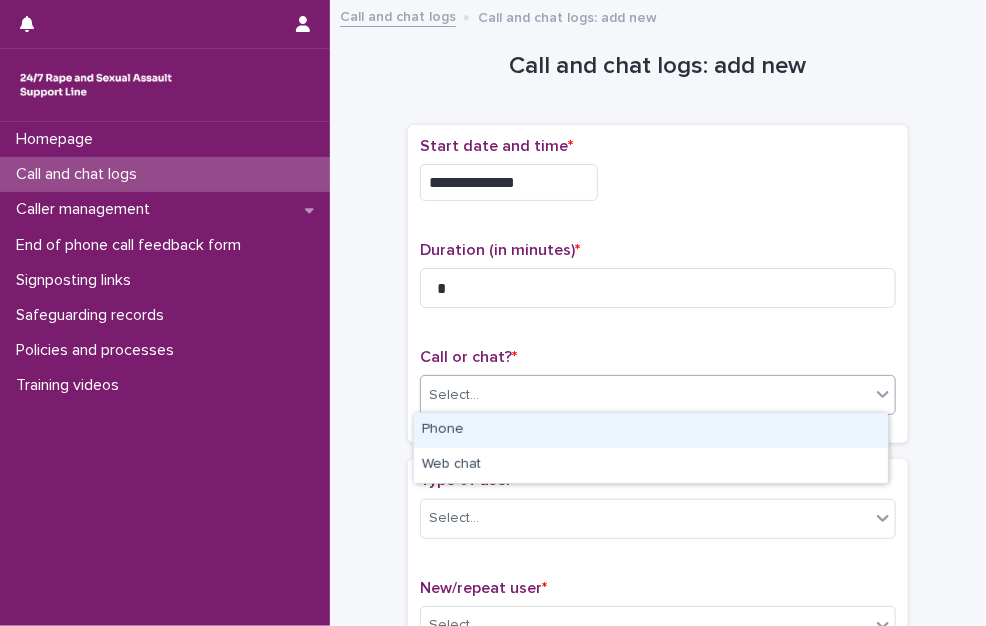 click on "Phone" at bounding box center [651, 430] 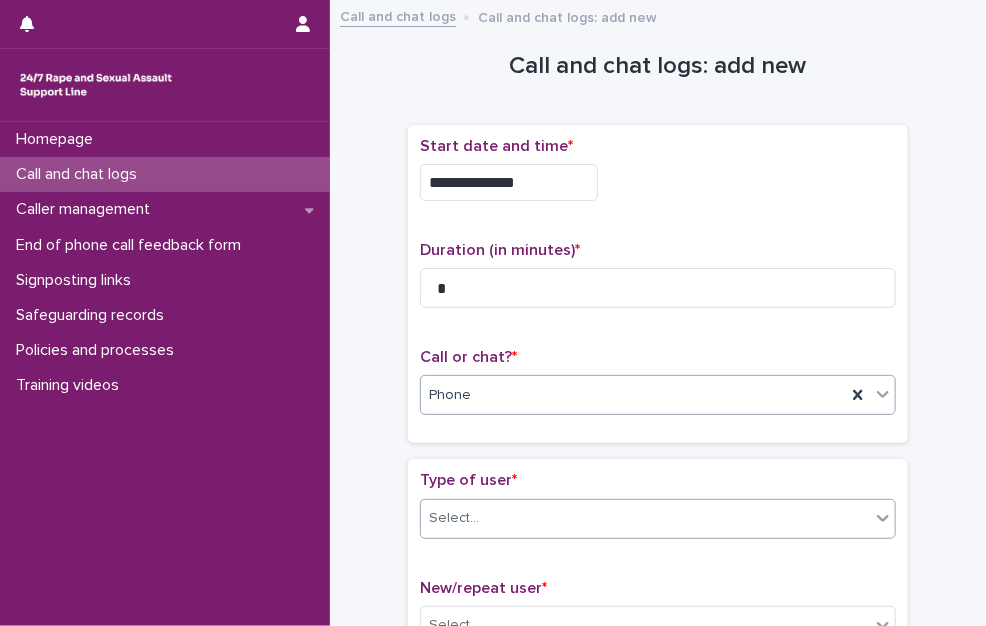 click on "Select..." at bounding box center (645, 518) 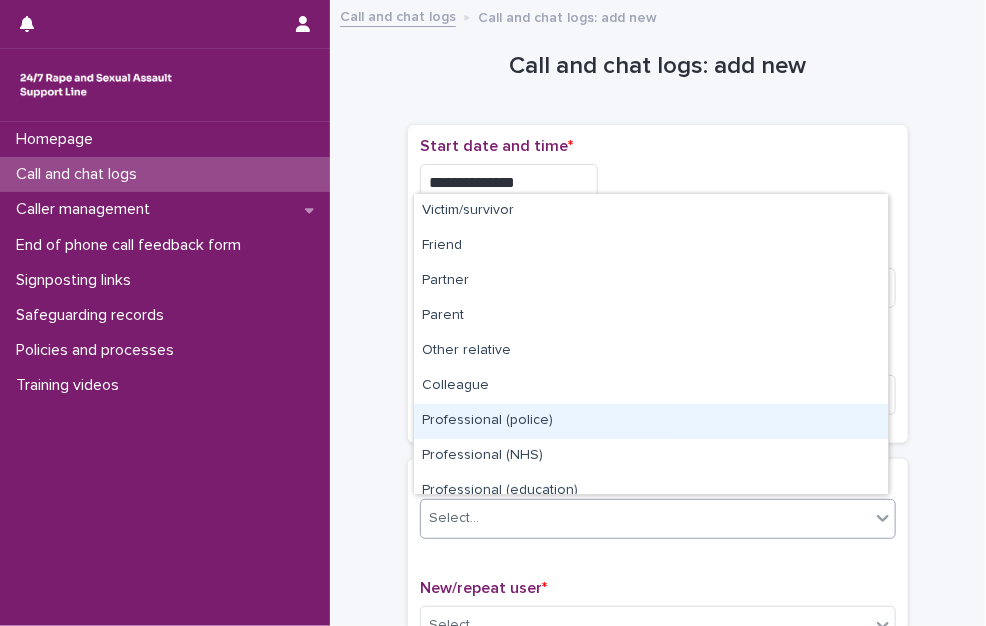 scroll, scrollTop: 224, scrollLeft: 0, axis: vertical 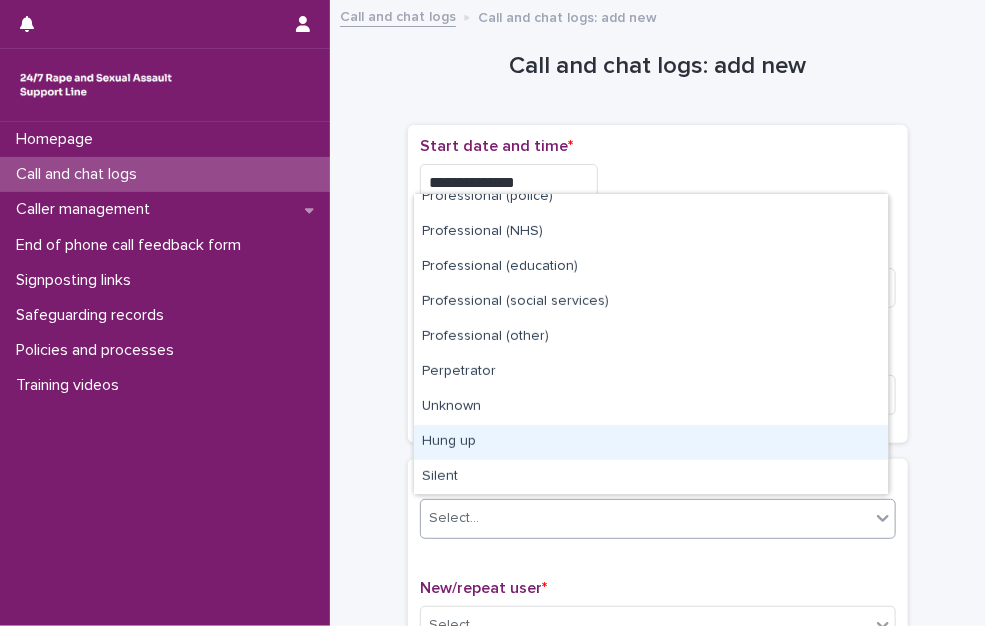 click on "Hung up" at bounding box center [651, 442] 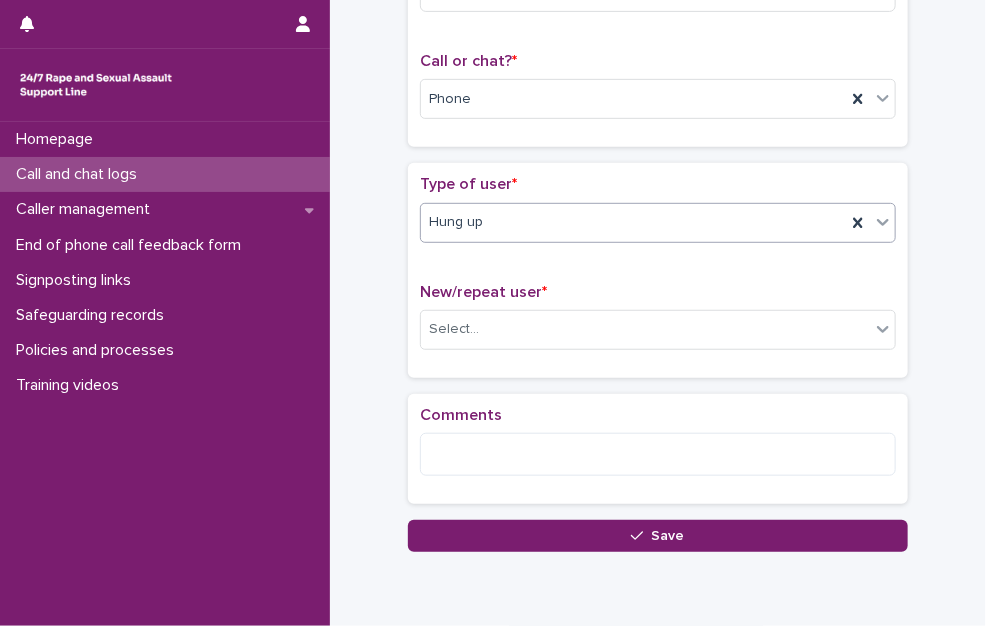 scroll, scrollTop: 308, scrollLeft: 0, axis: vertical 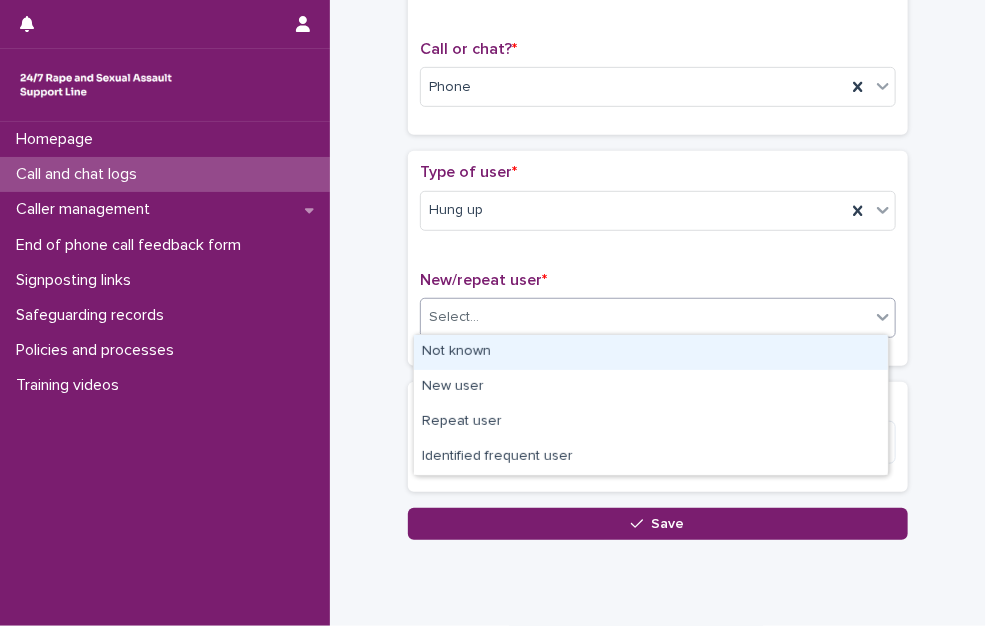 click on "Select..." at bounding box center (645, 317) 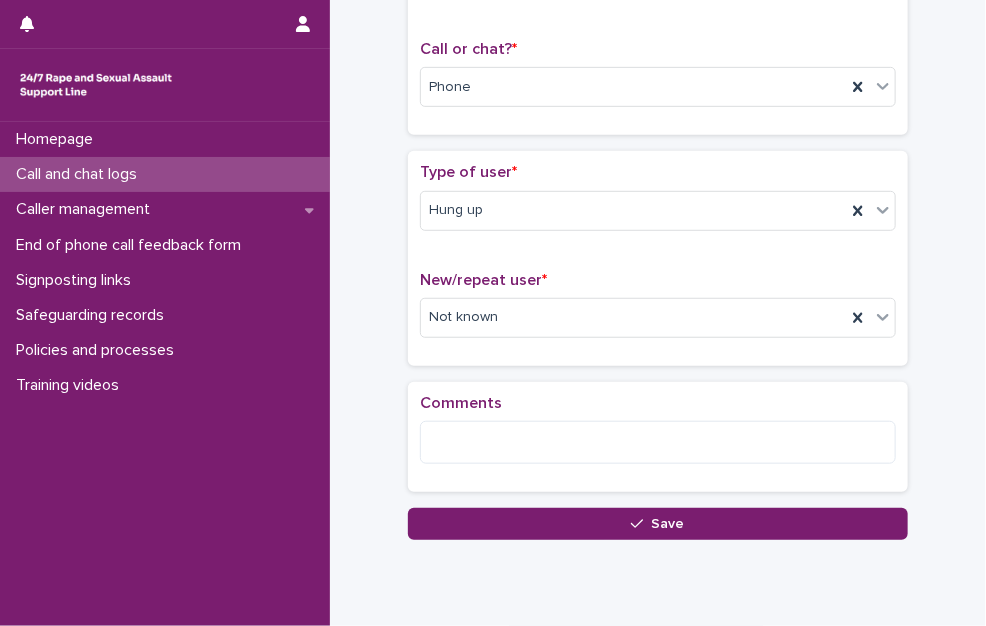 drag, startPoint x: 572, startPoint y: 521, endPoint x: 538, endPoint y: 389, distance: 136.30847 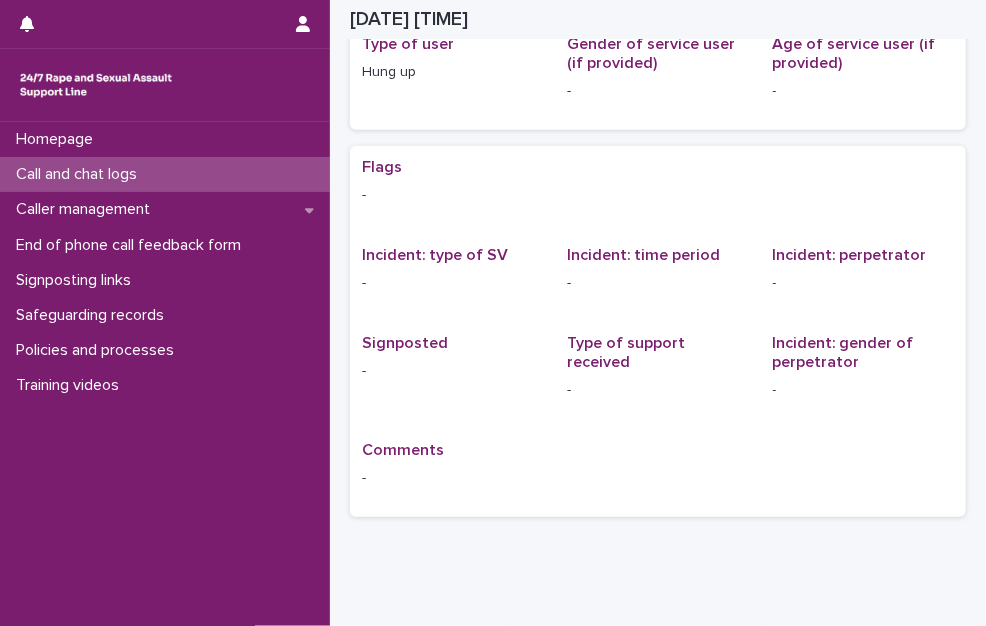 scroll, scrollTop: 0, scrollLeft: 0, axis: both 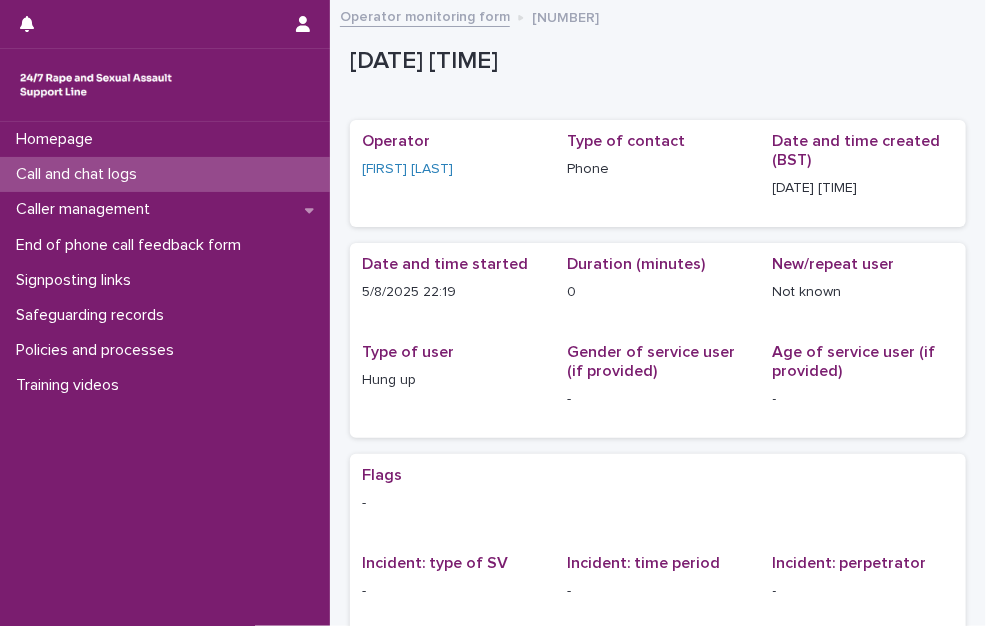click on "Call and chat logs" at bounding box center (80, 174) 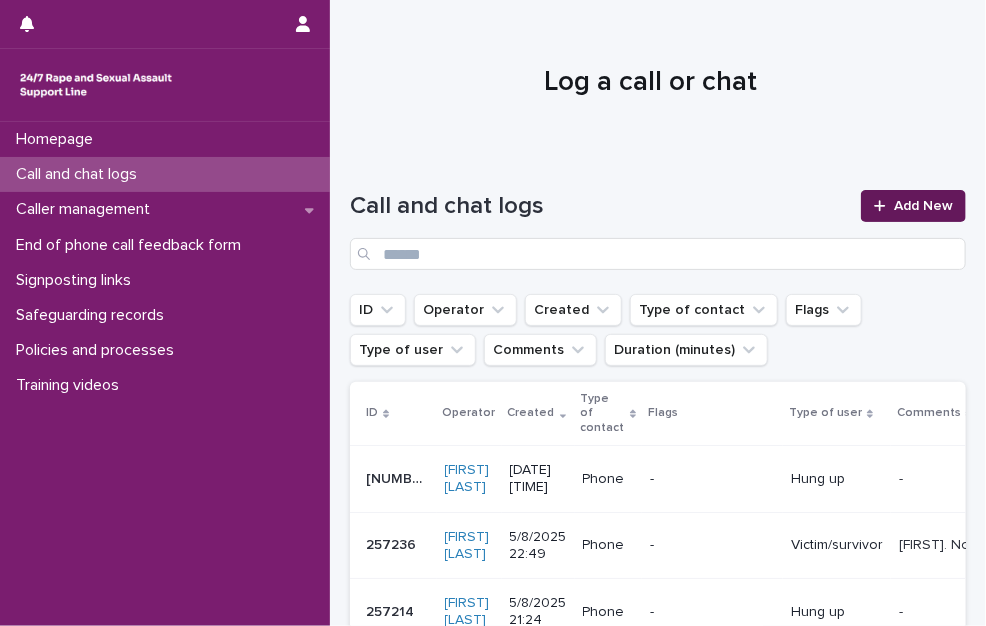 click 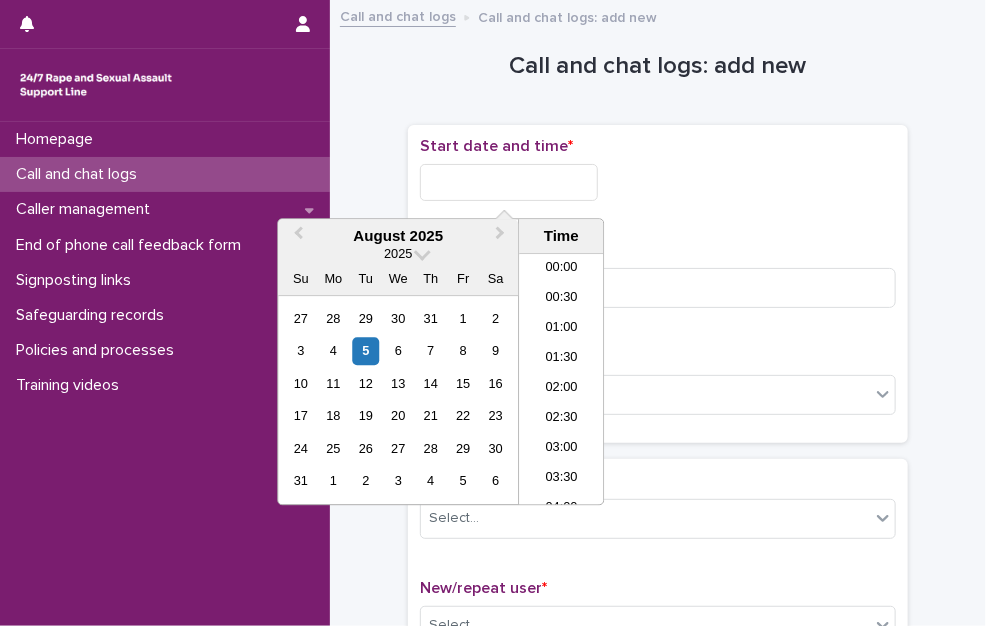 click at bounding box center [509, 182] 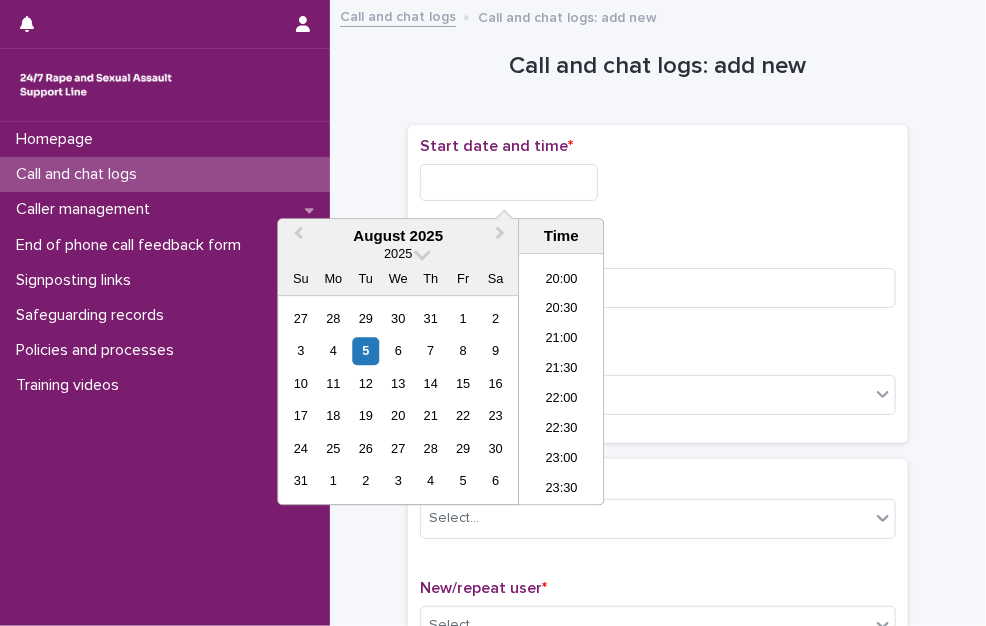 drag, startPoint x: 561, startPoint y: 456, endPoint x: 549, endPoint y: 357, distance: 99.724625 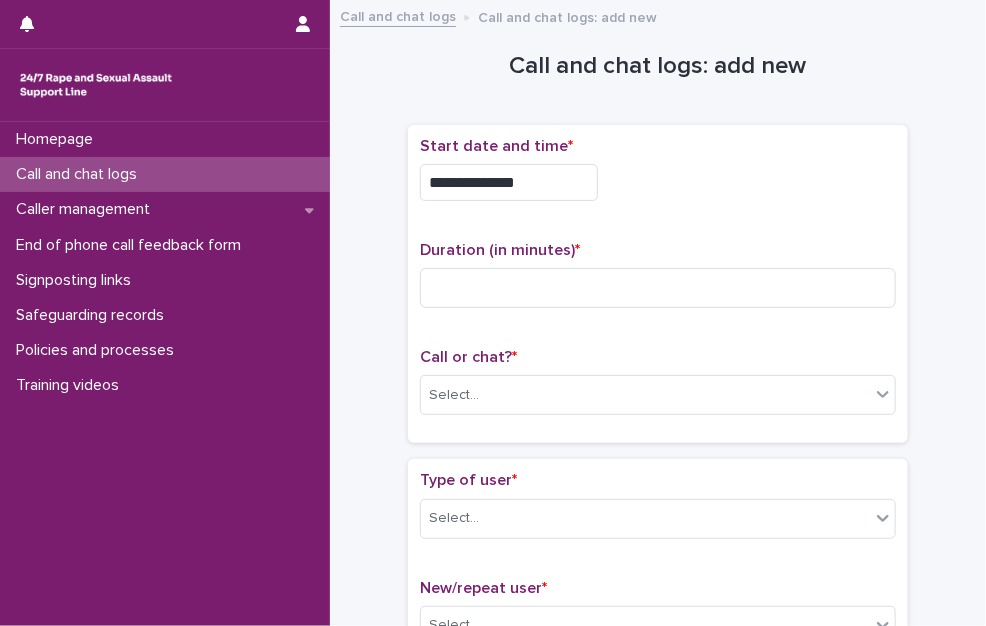 drag, startPoint x: 525, startPoint y: 187, endPoint x: 549, endPoint y: 178, distance: 25.632011 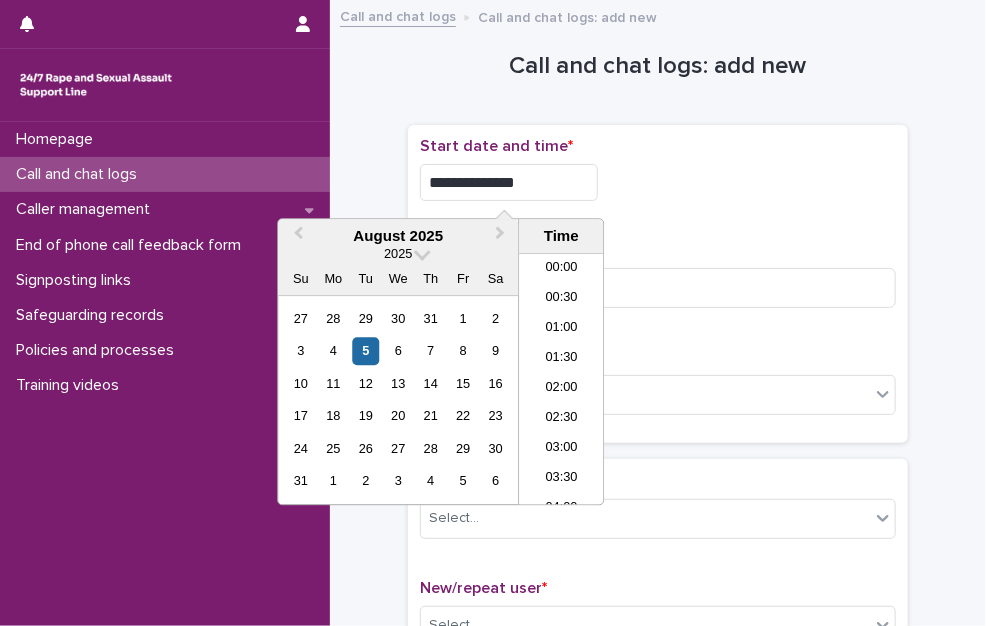 scroll, scrollTop: 1189, scrollLeft: 0, axis: vertical 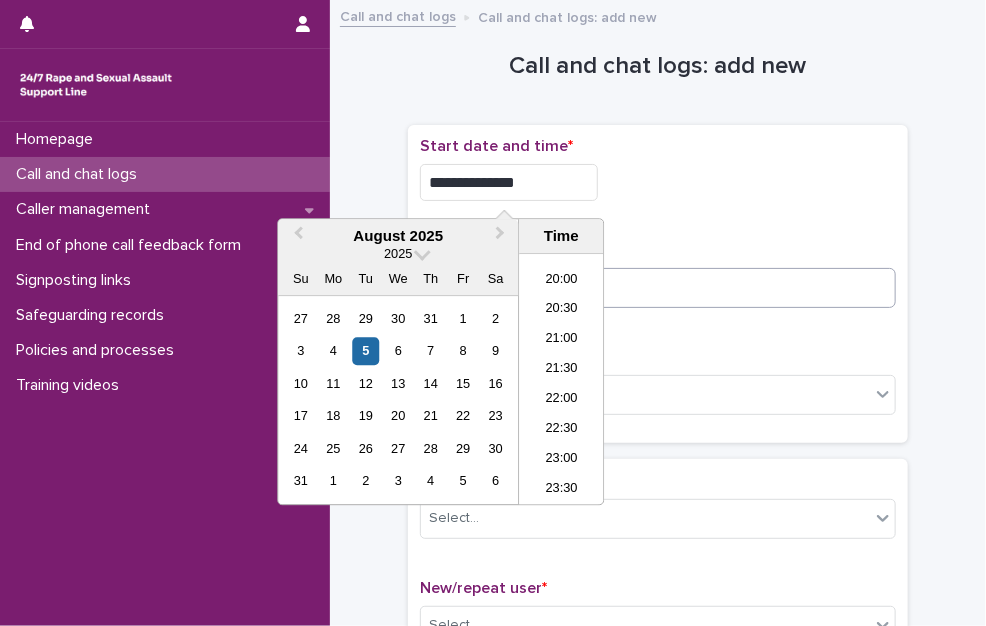 type on "**********" 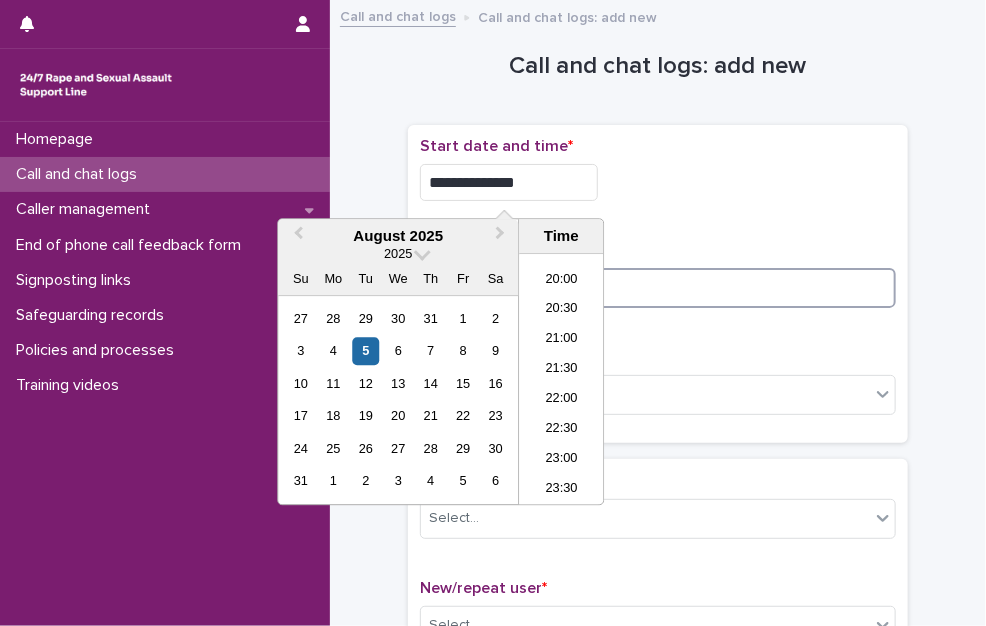drag, startPoint x: 783, startPoint y: 289, endPoint x: 761, endPoint y: 280, distance: 23.769728 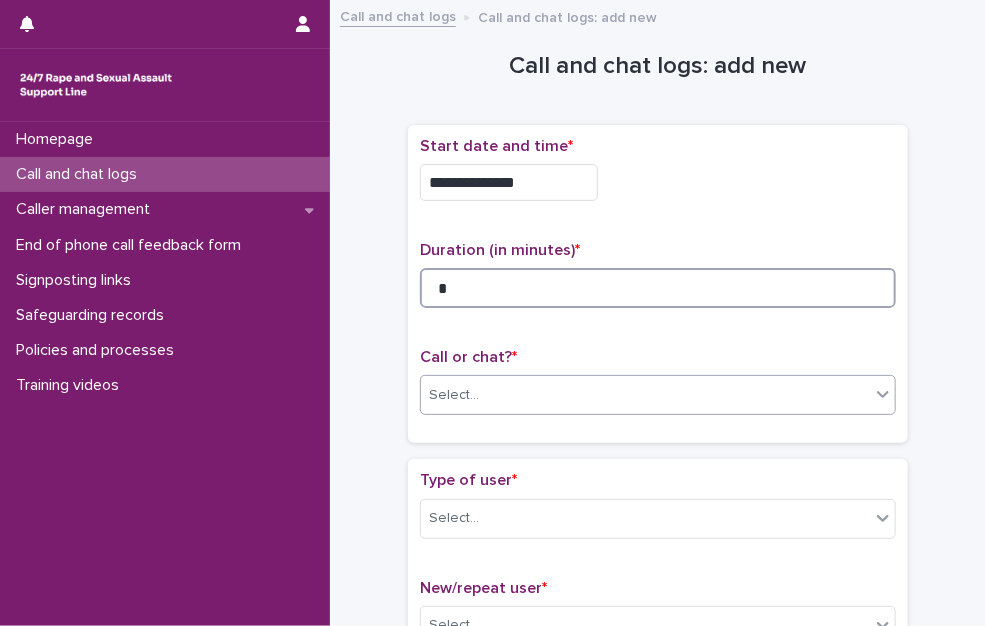 type on "*" 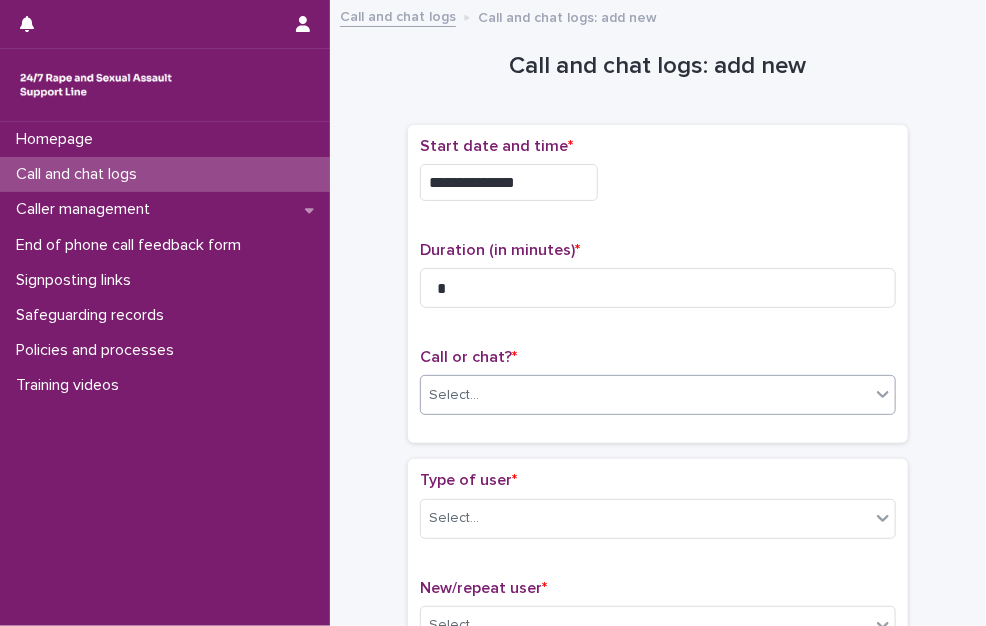 click on "Select..." at bounding box center [645, 395] 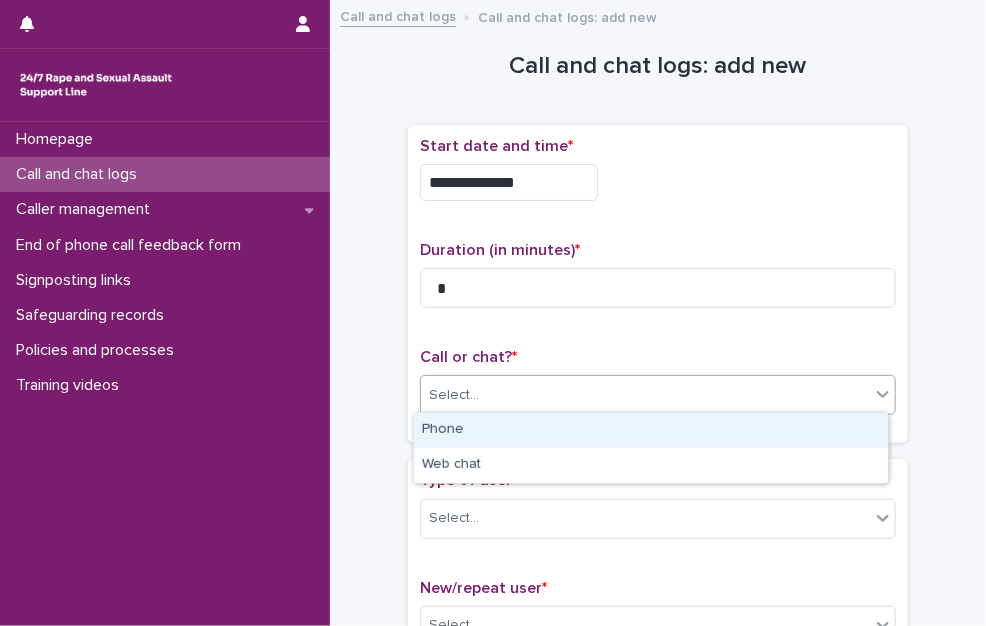 click on "Phone" at bounding box center [651, 430] 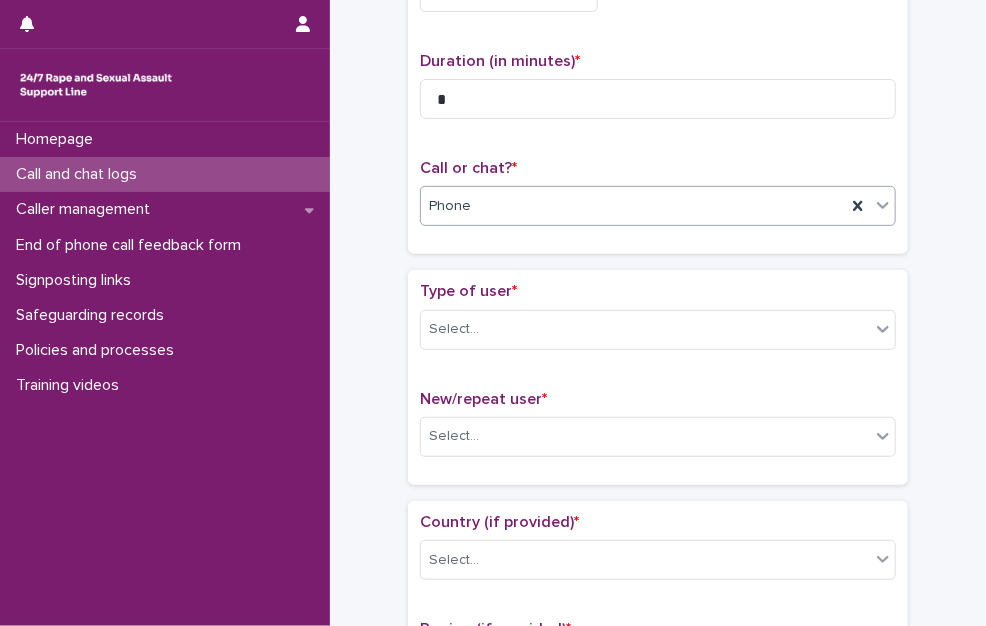 scroll, scrollTop: 200, scrollLeft: 0, axis: vertical 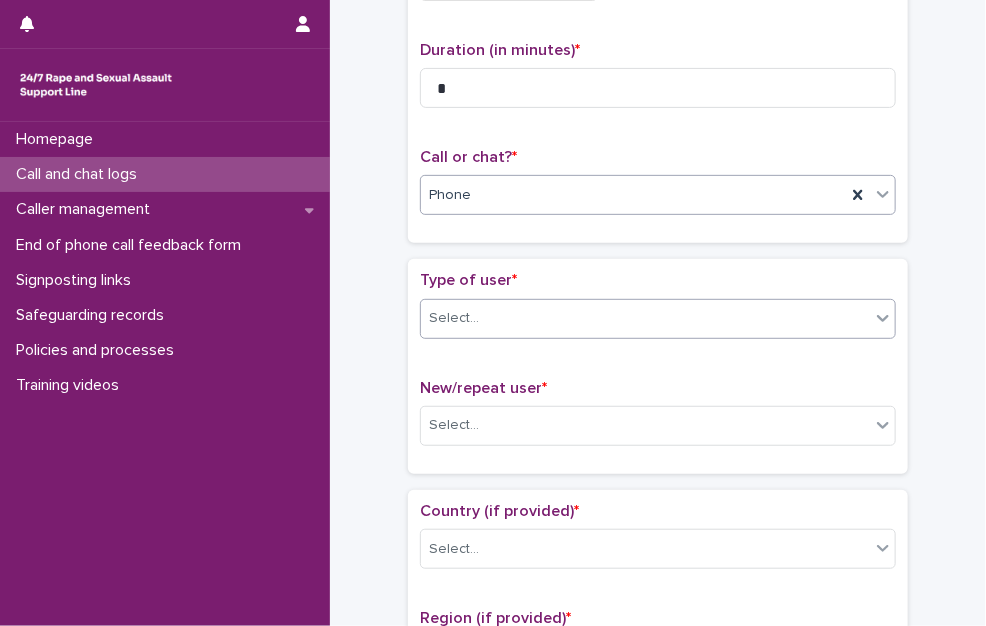 click on "Select..." at bounding box center (645, 318) 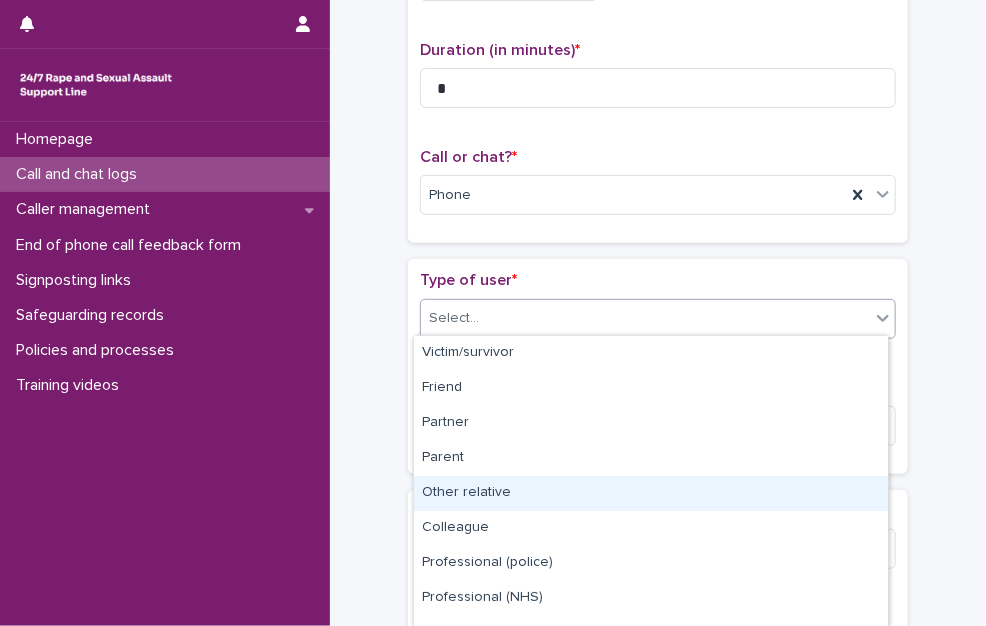 scroll, scrollTop: 232, scrollLeft: 0, axis: vertical 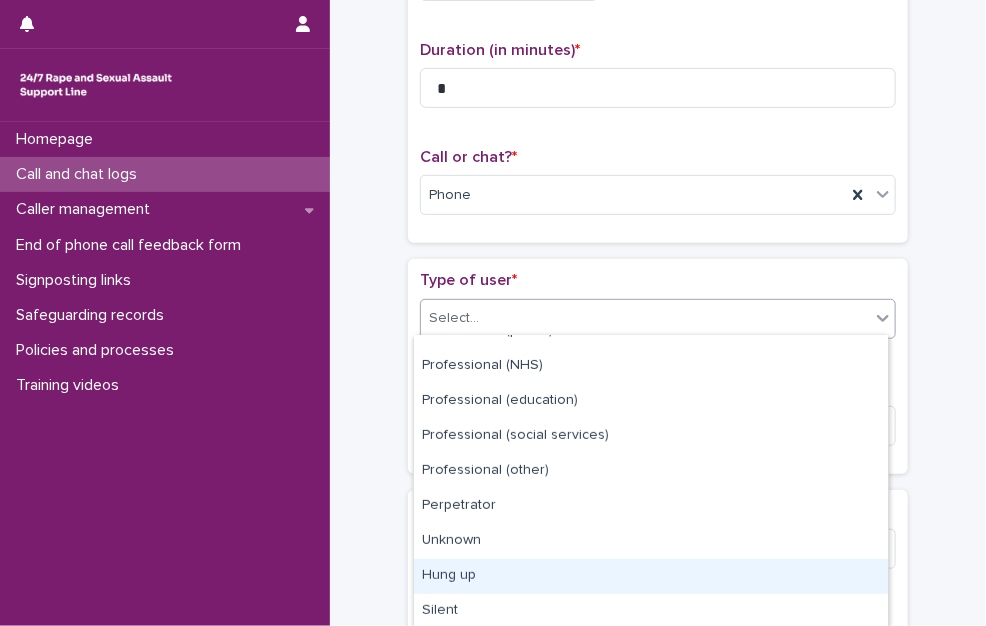 click on "Hung up" at bounding box center (651, 576) 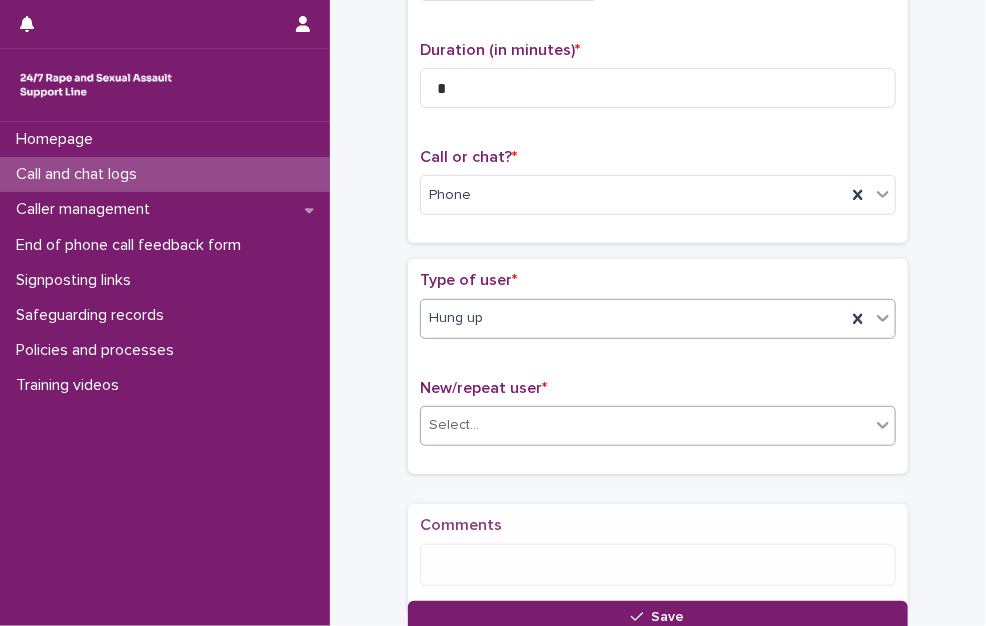 click on "Select..." at bounding box center (645, 425) 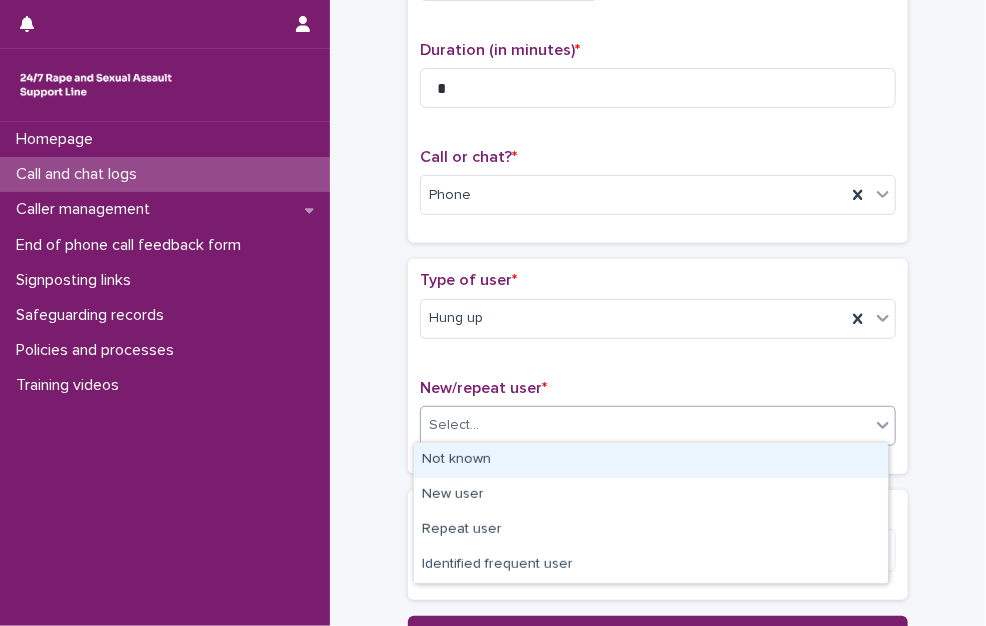 click on "Not known" at bounding box center (651, 460) 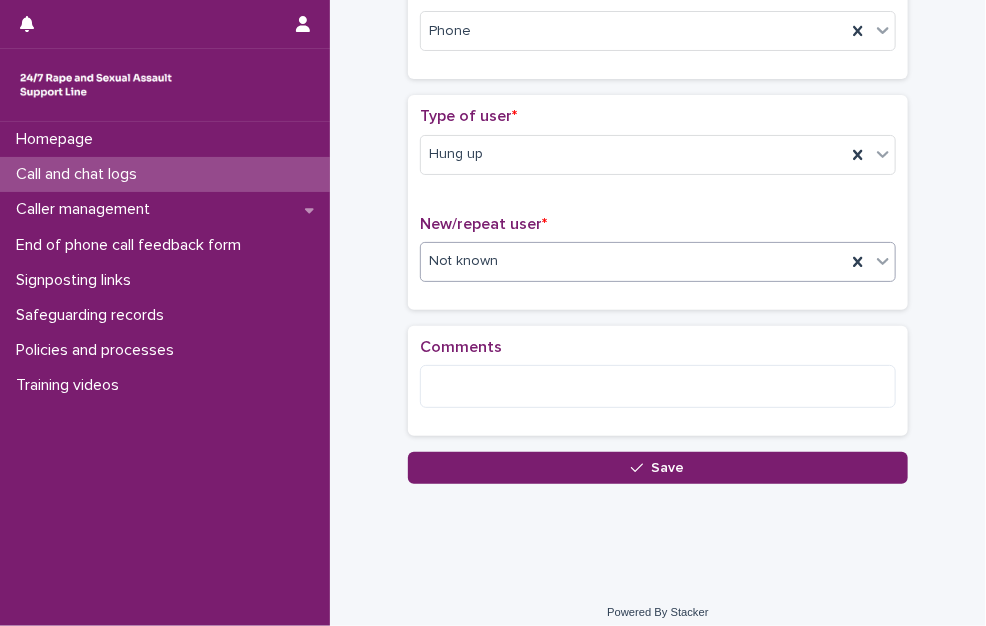 scroll, scrollTop: 373, scrollLeft: 0, axis: vertical 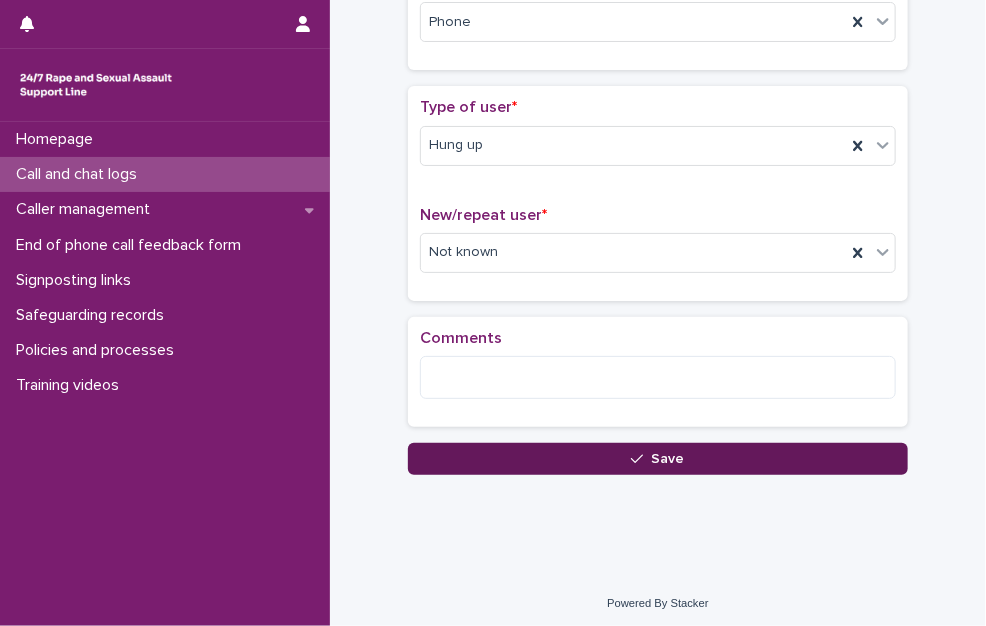 click on "Save" at bounding box center [658, 459] 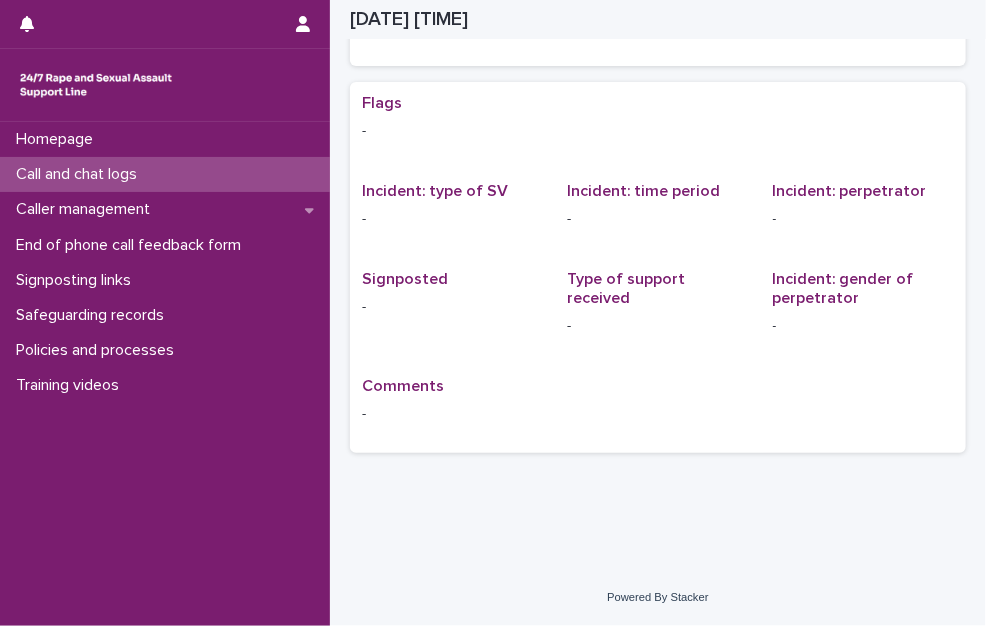 scroll, scrollTop: 0, scrollLeft: 0, axis: both 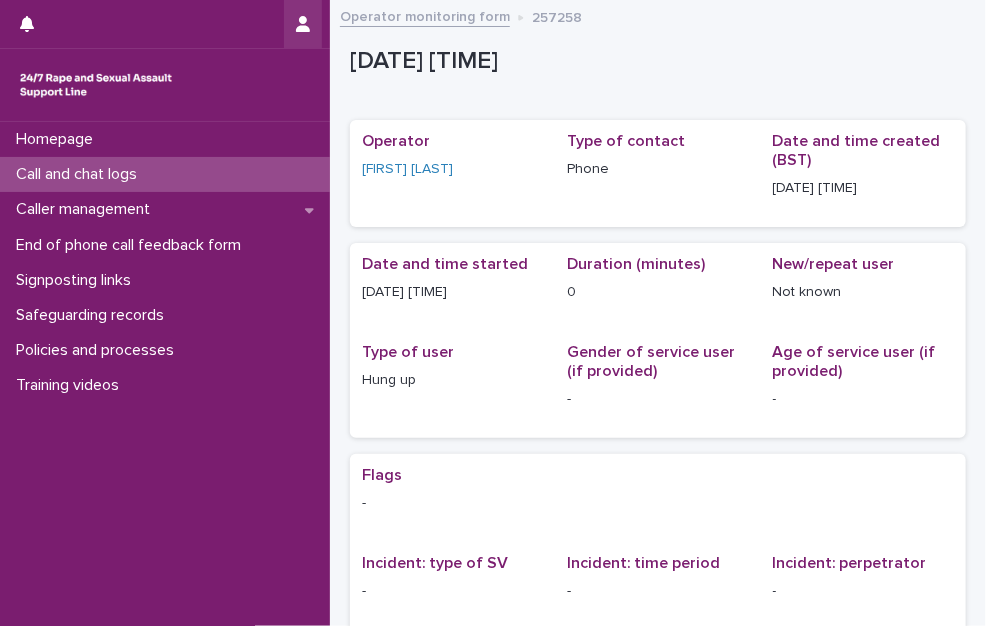 click 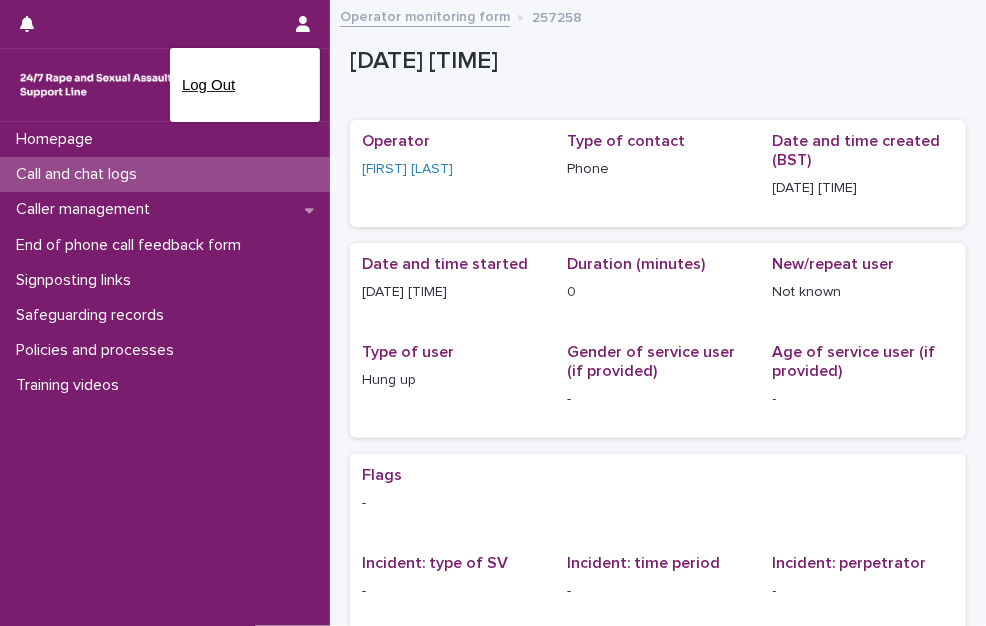 click on "Log Out" at bounding box center (245, 85) 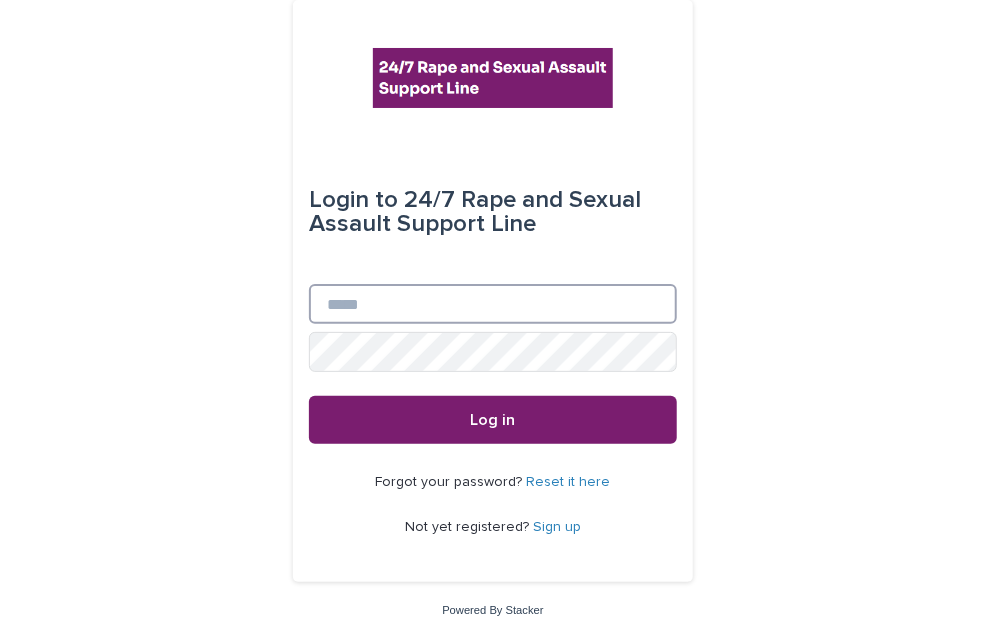 type on "**********" 